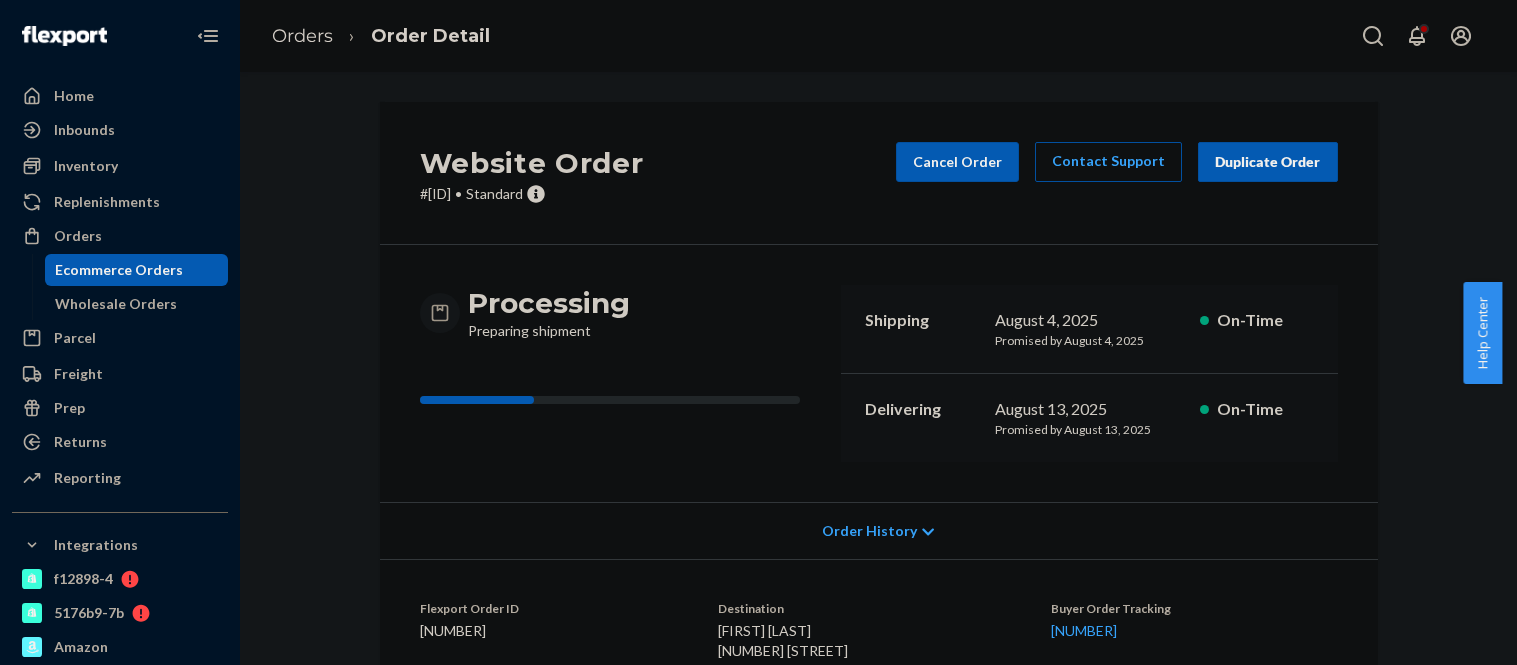 scroll, scrollTop: 0, scrollLeft: 0, axis: both 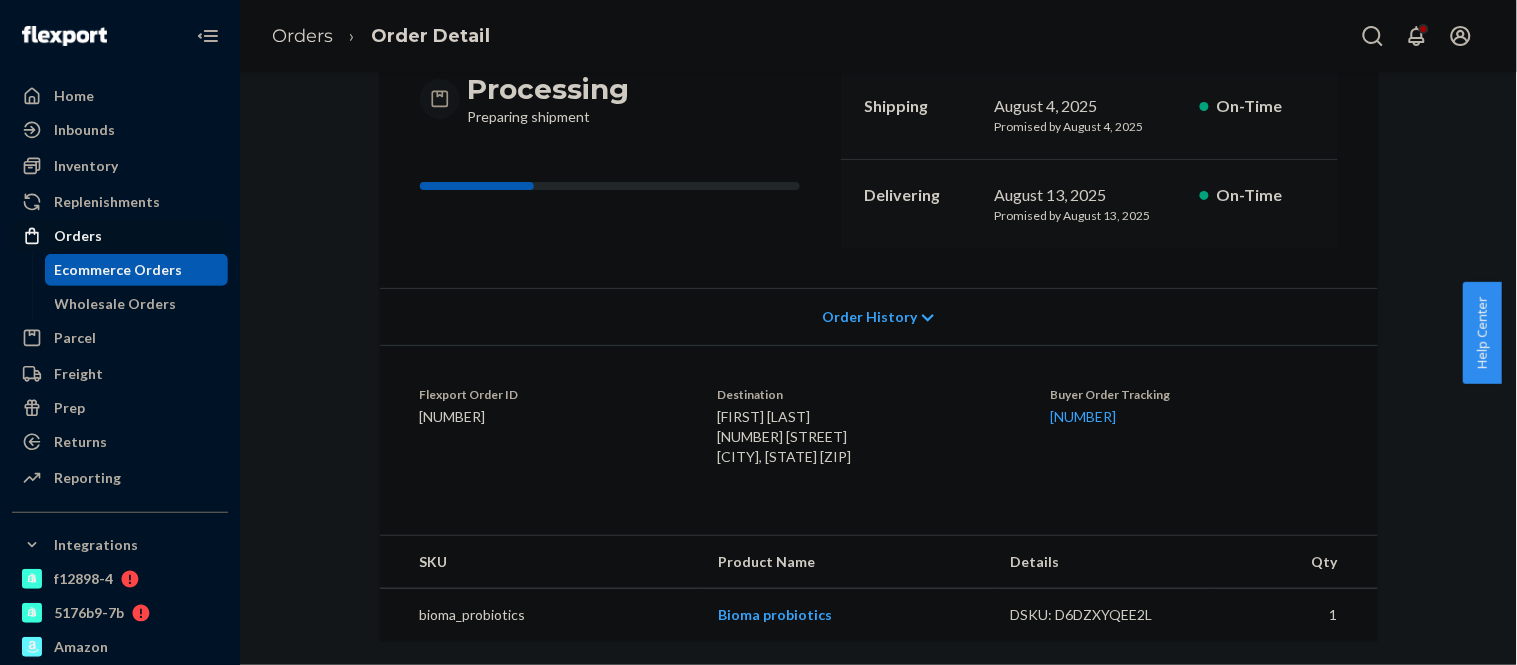 click on "Orders" at bounding box center [78, 236] 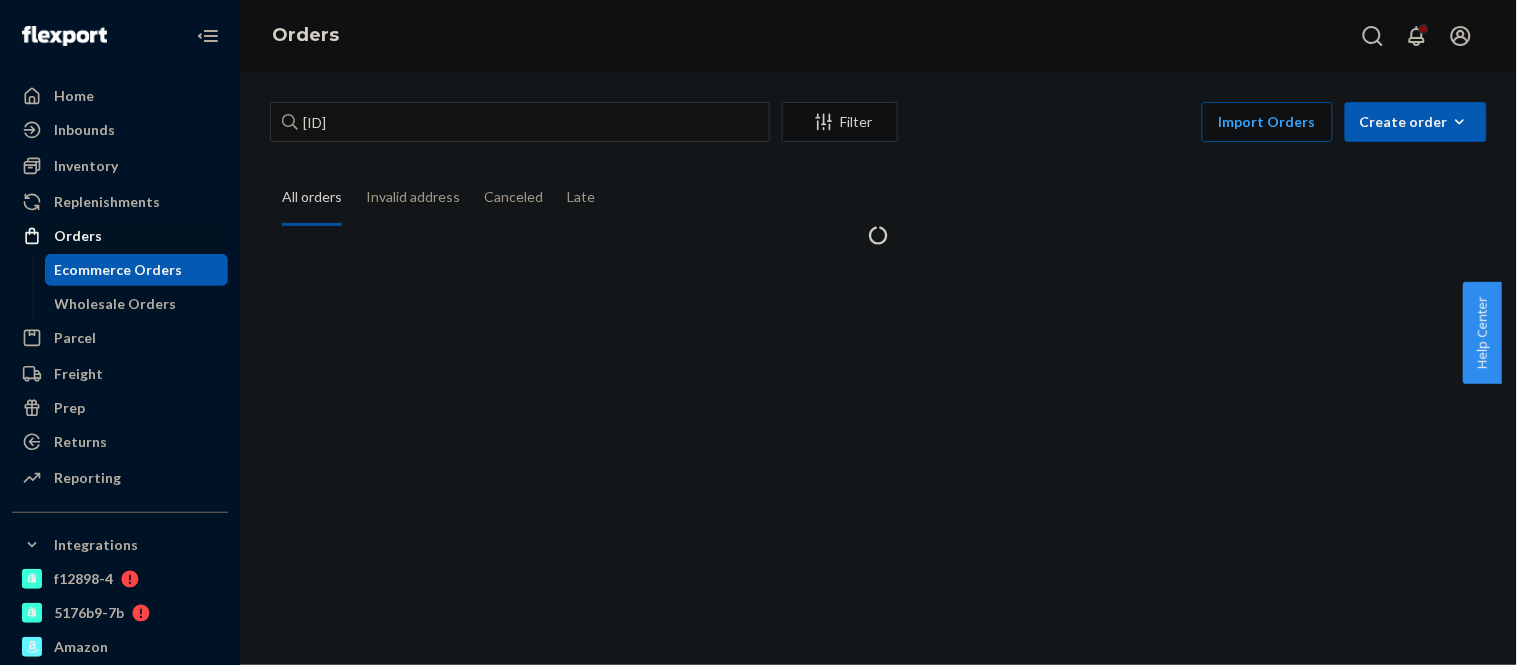 scroll, scrollTop: 0, scrollLeft: 0, axis: both 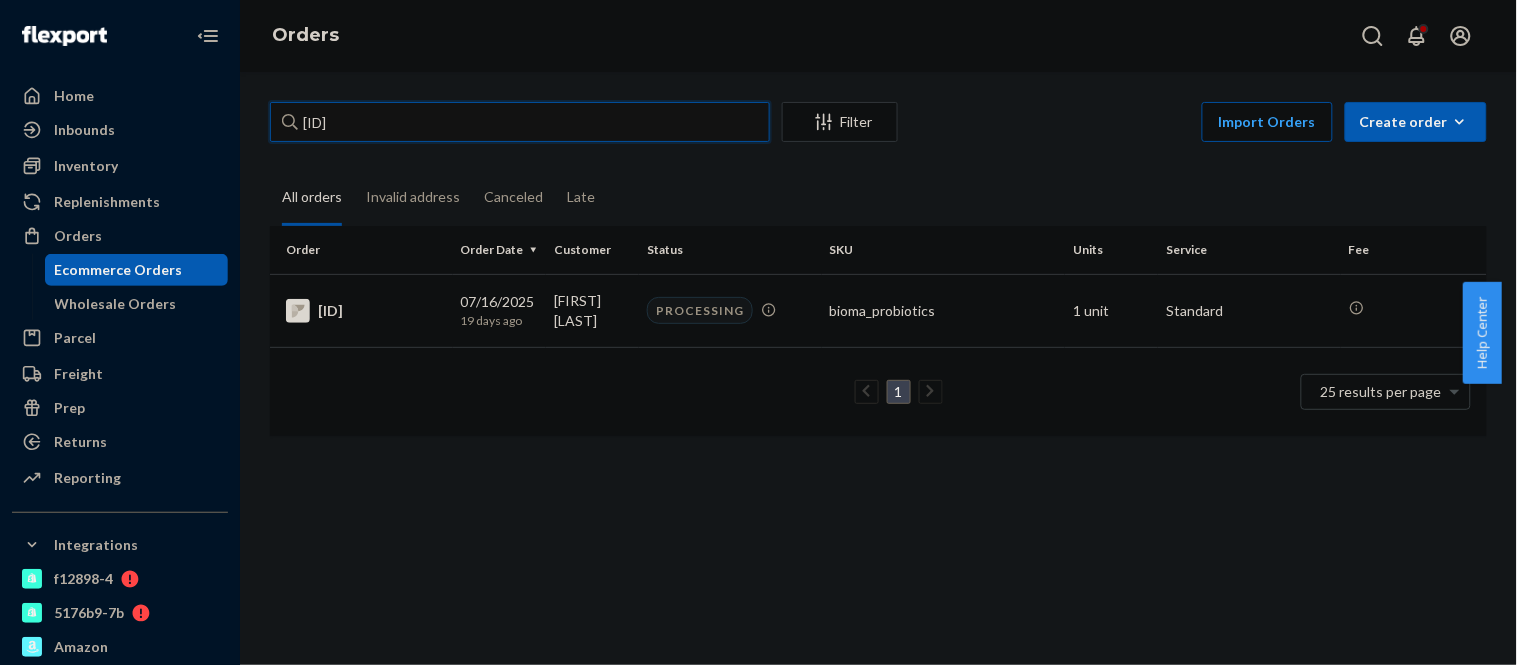 click on "BIO-2192497" at bounding box center (520, 122) 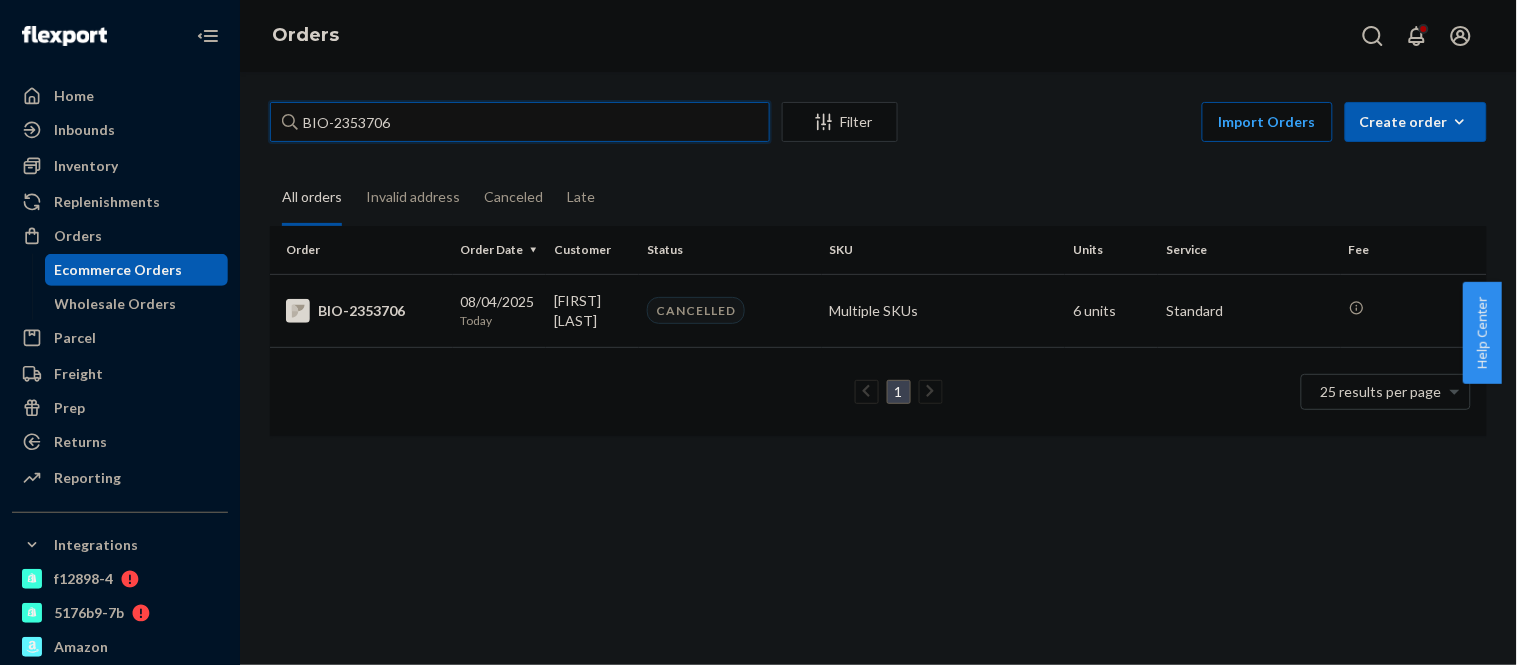 type on "BIO-2353706" 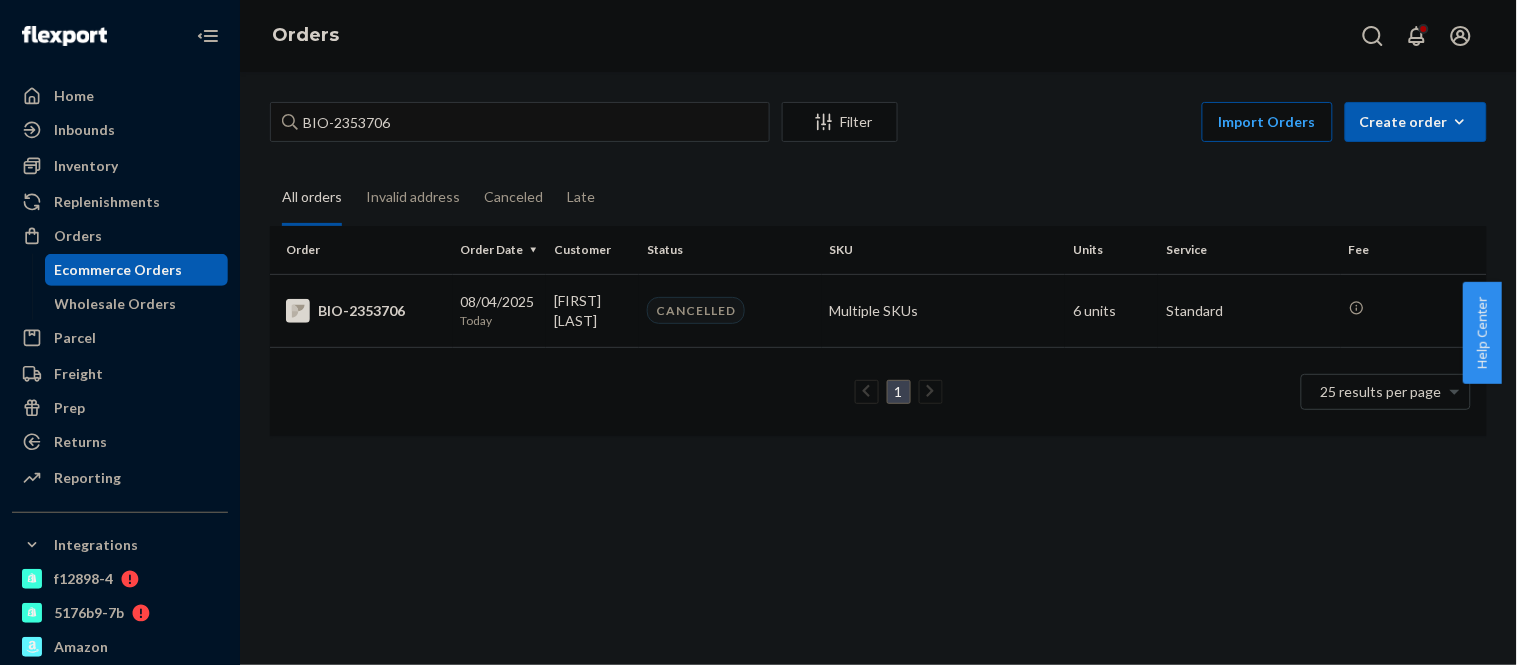 click on "CANCELLED" at bounding box center [730, 310] 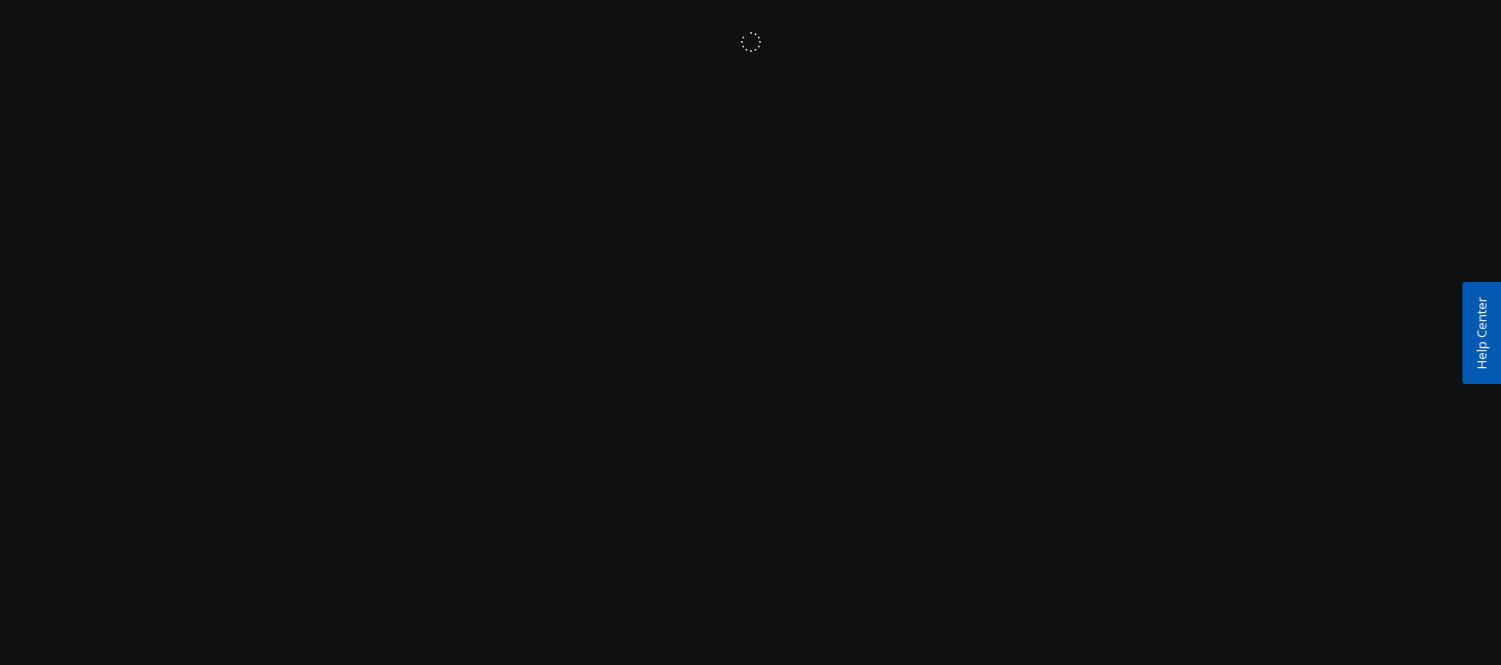 scroll, scrollTop: 0, scrollLeft: 0, axis: both 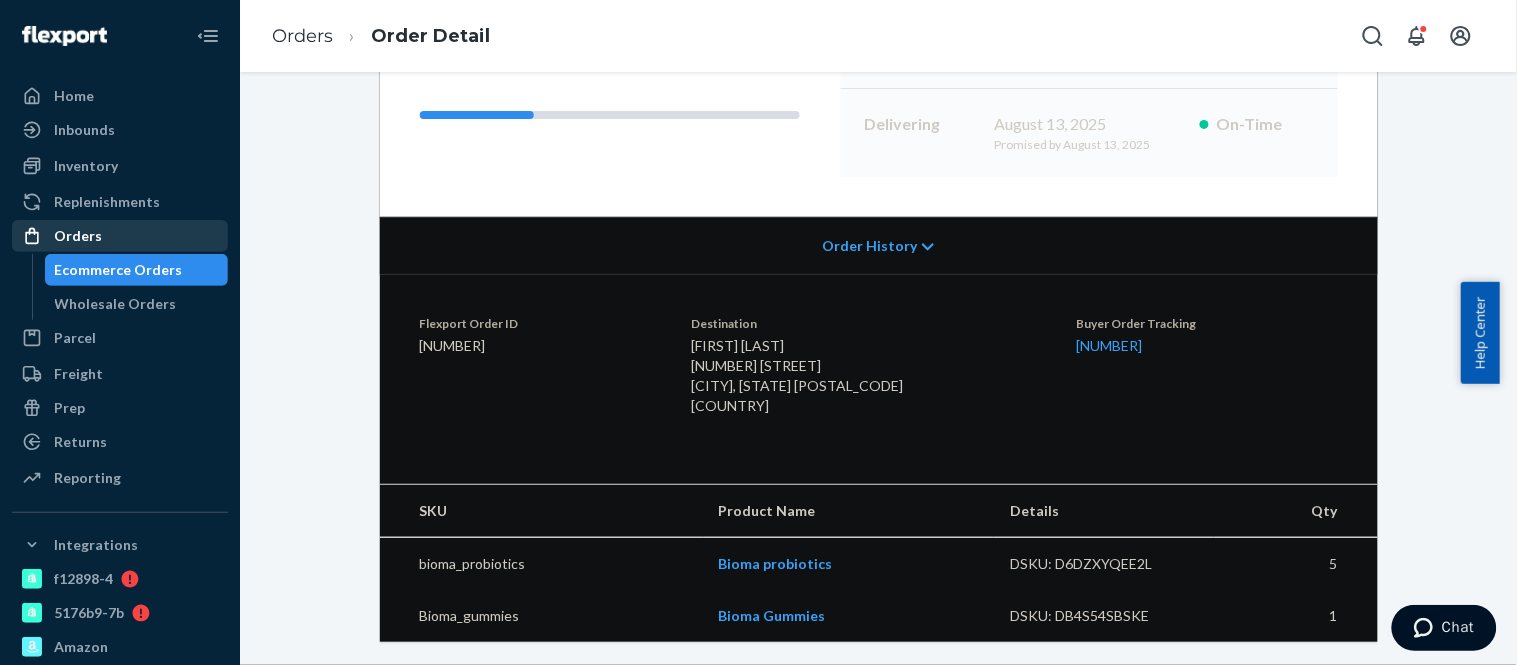click on "Orders" at bounding box center (78, 236) 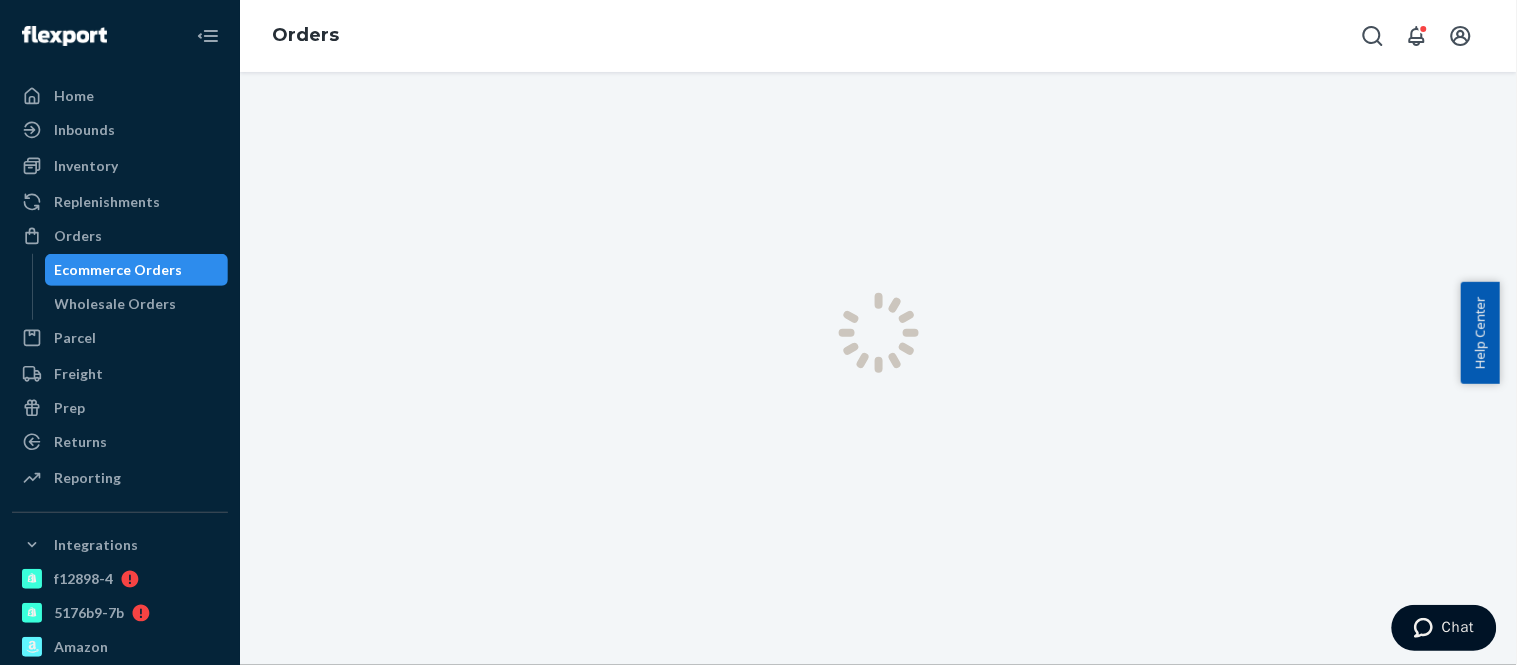 scroll, scrollTop: 0, scrollLeft: 0, axis: both 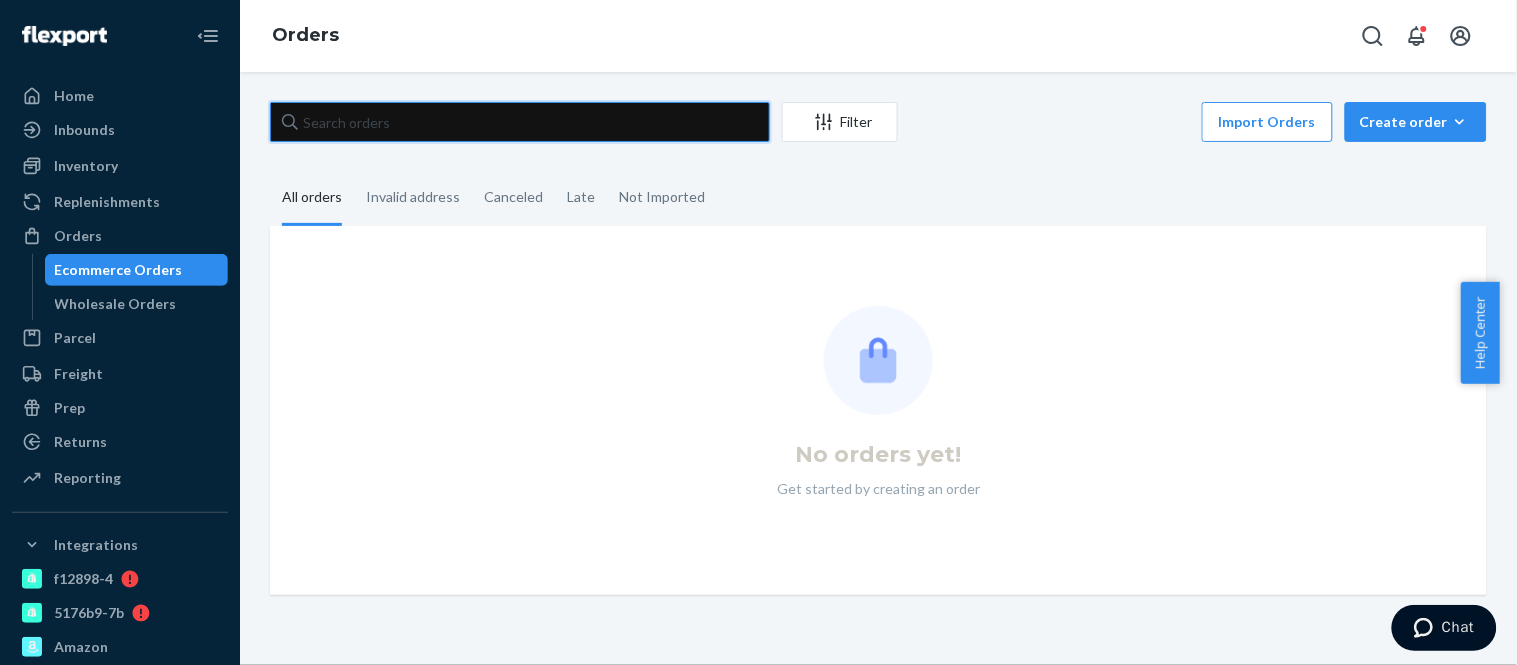 click at bounding box center [520, 122] 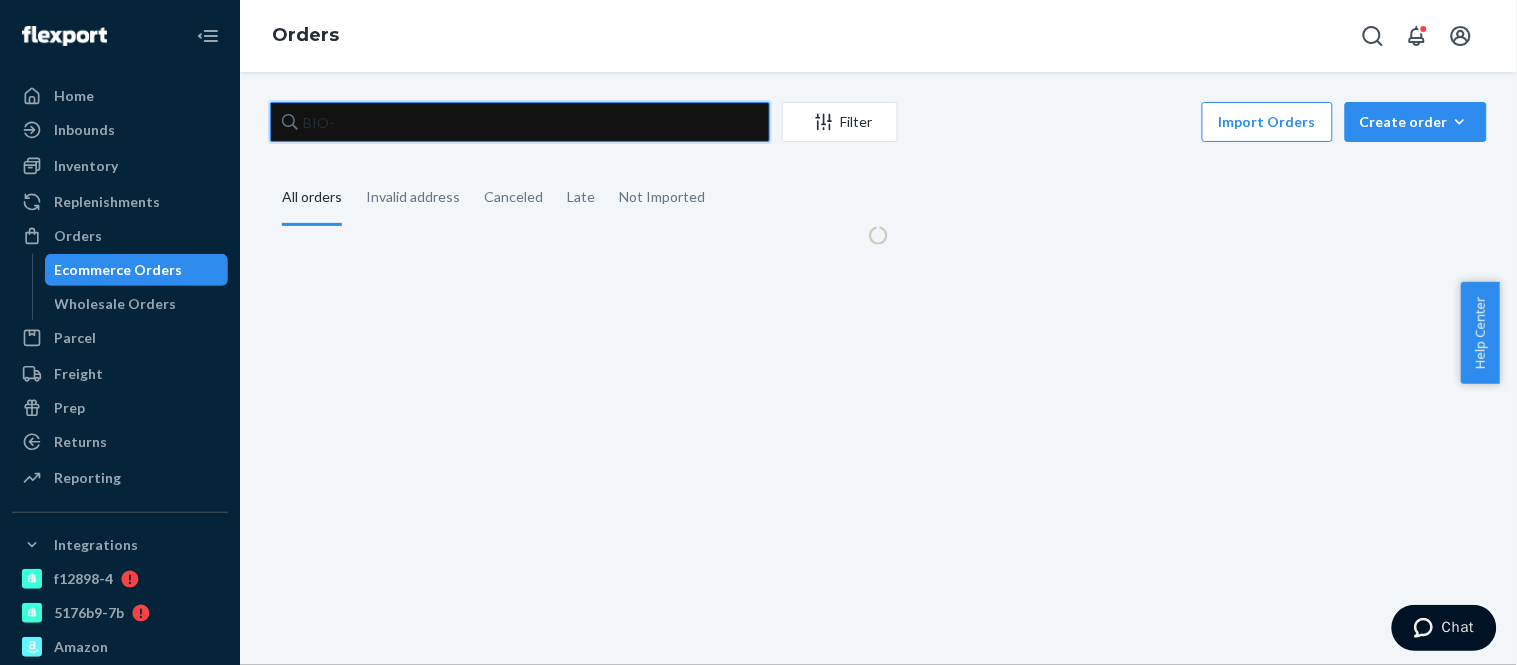 paste on "2288947" 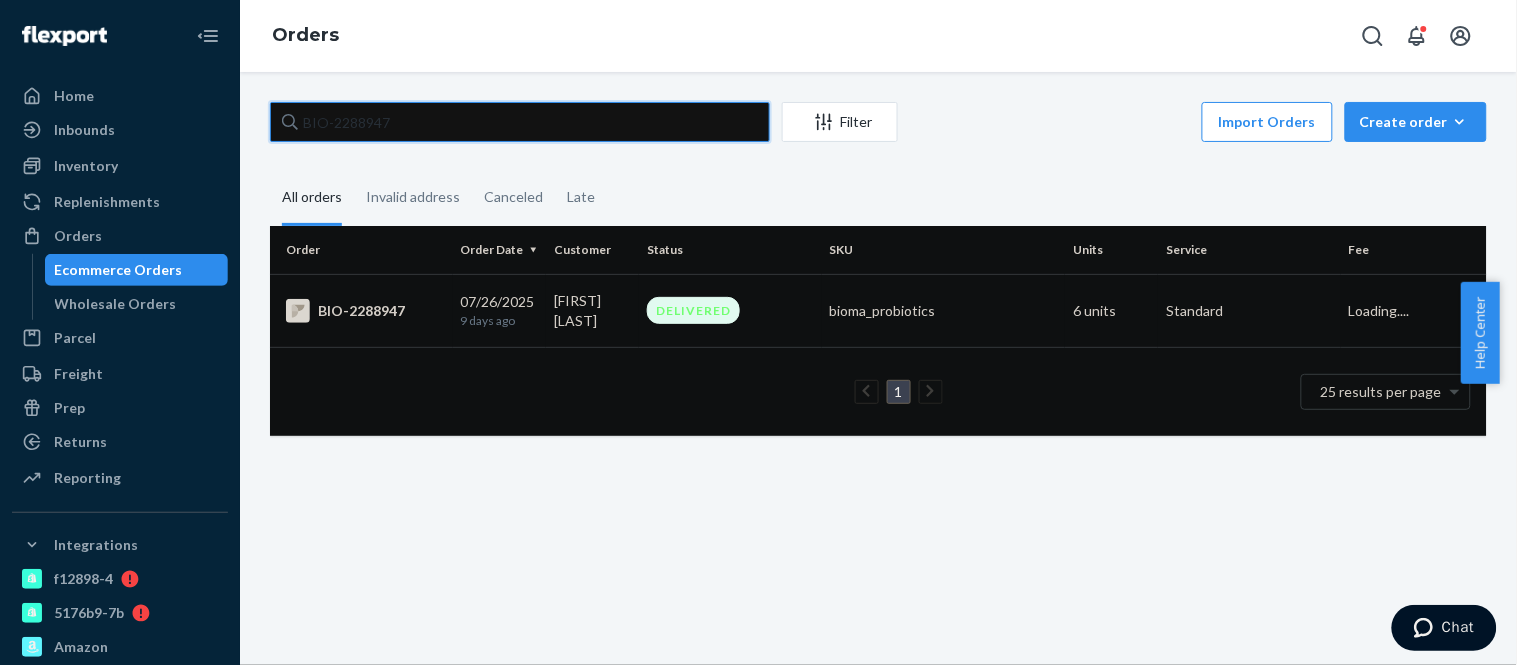 type on "BIO-2288947" 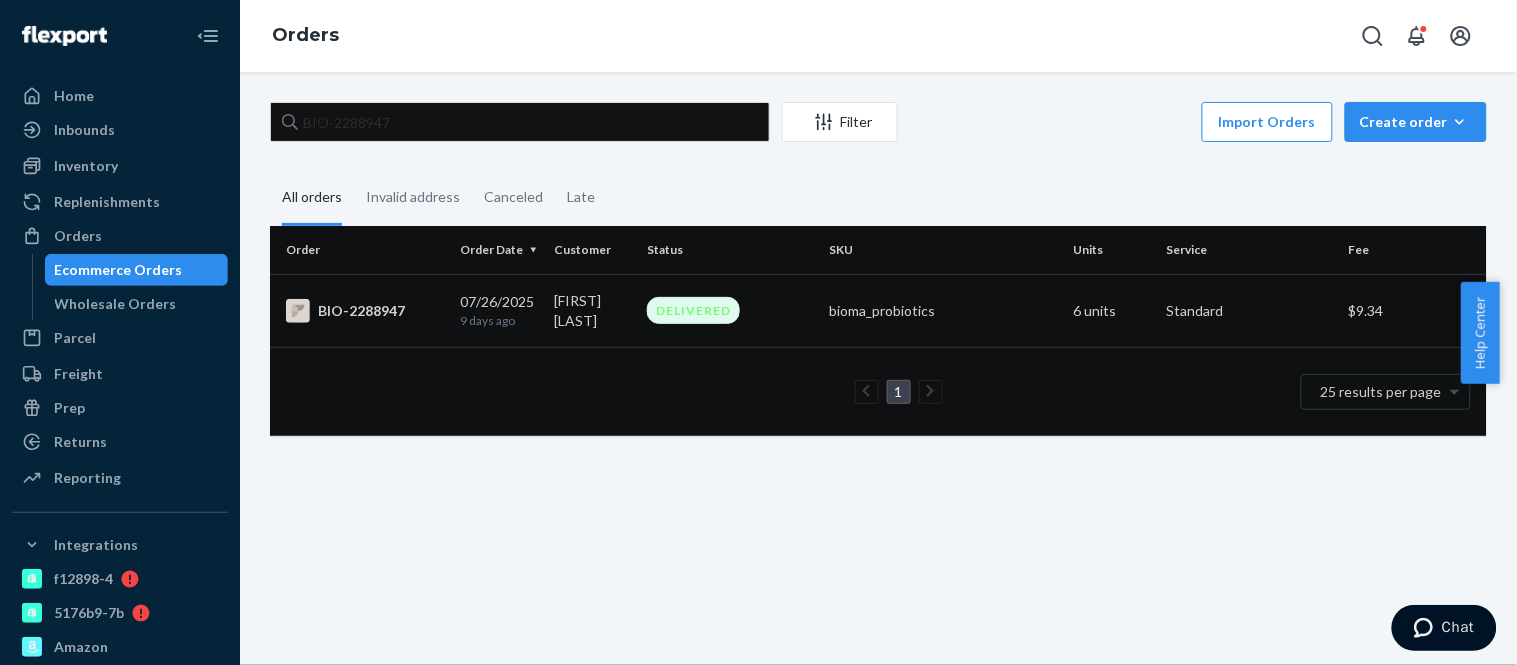 click on "DELIVERED" at bounding box center [730, 310] 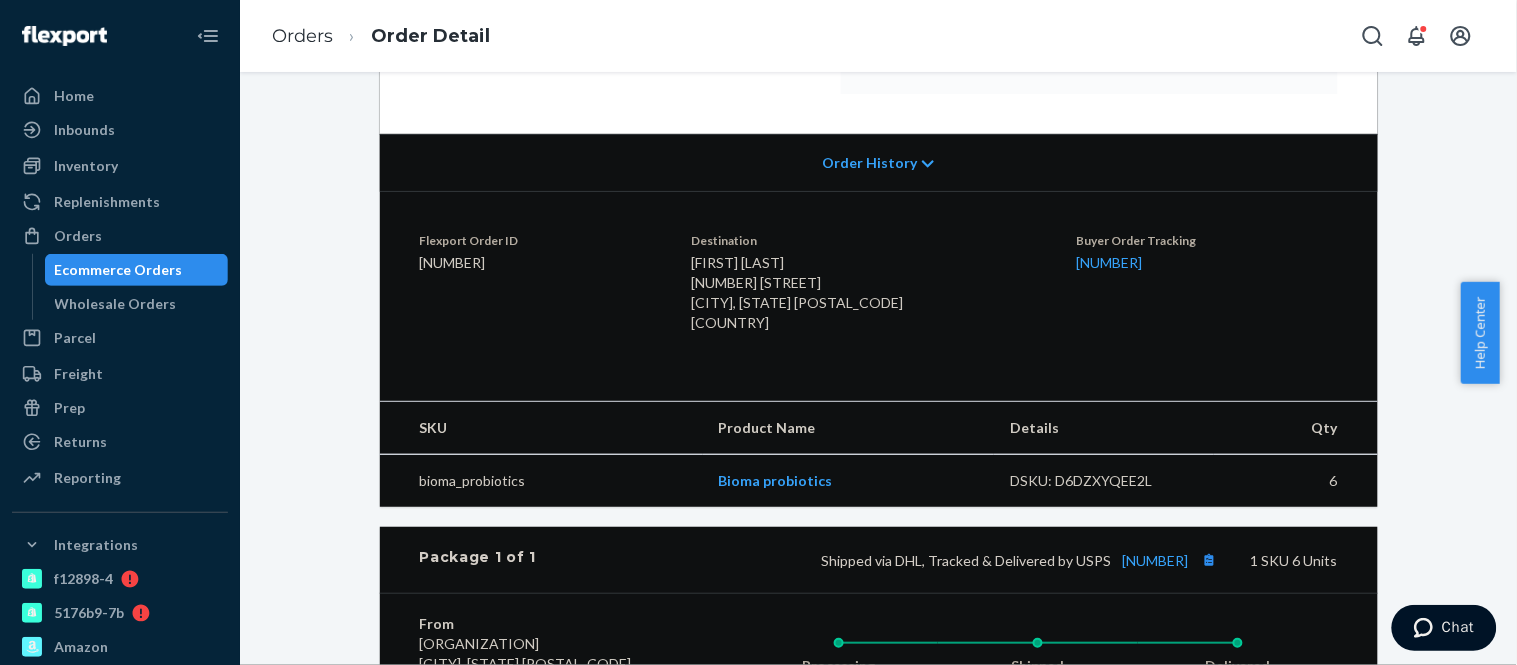 scroll, scrollTop: 0, scrollLeft: 0, axis: both 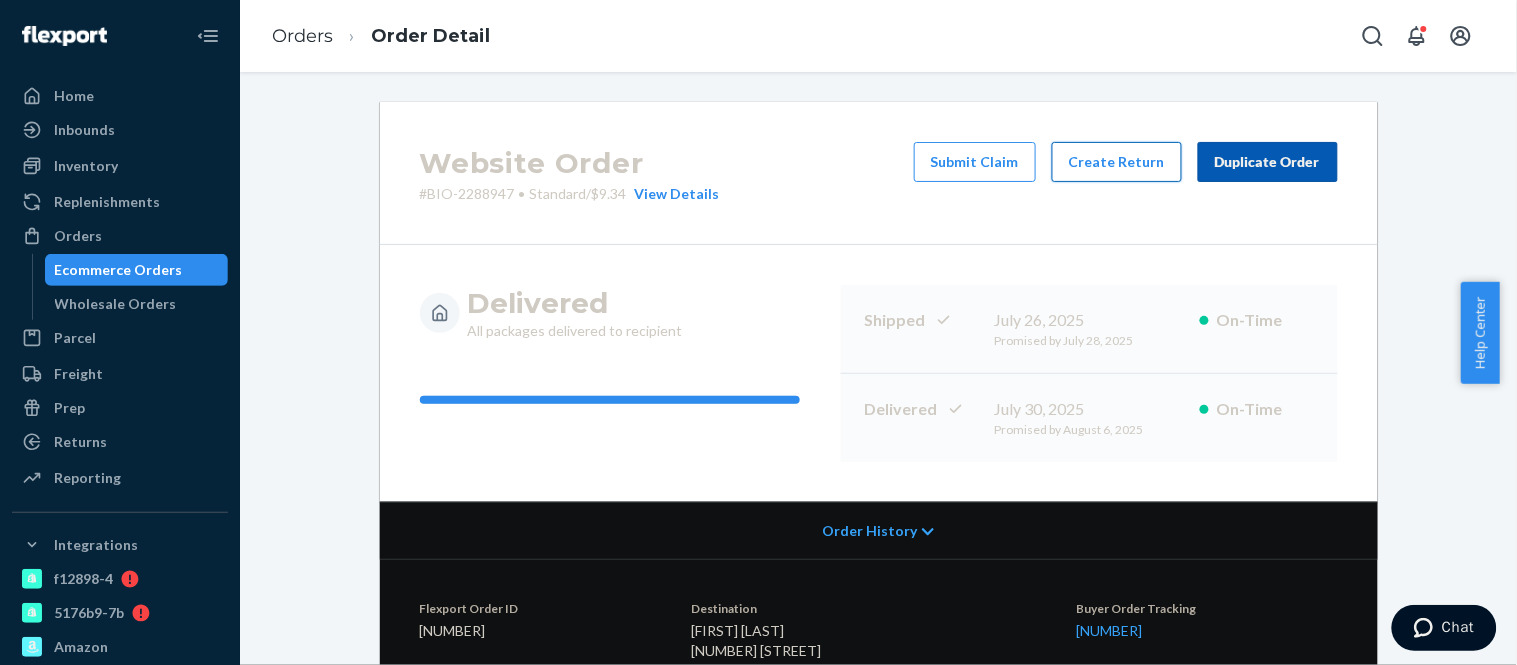 click on "Create Return" at bounding box center (1117, 162) 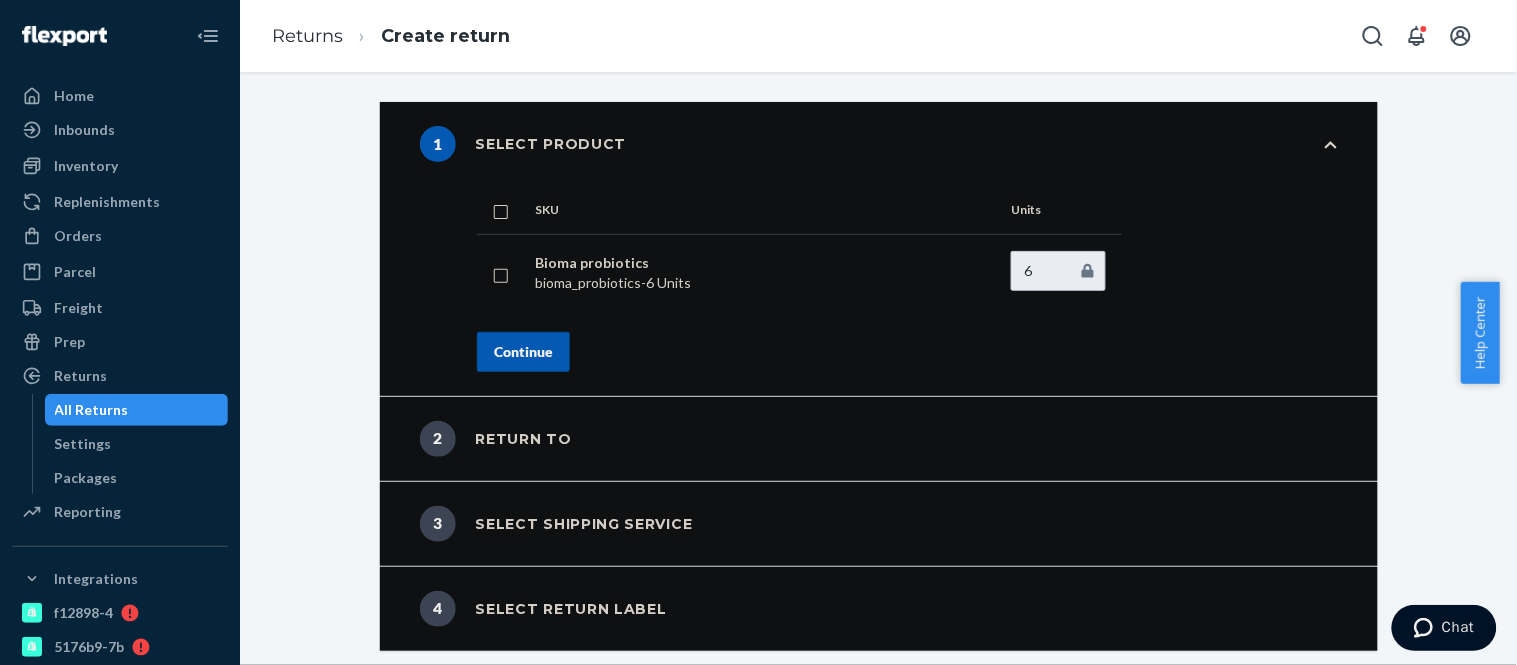 click at bounding box center [501, 273] 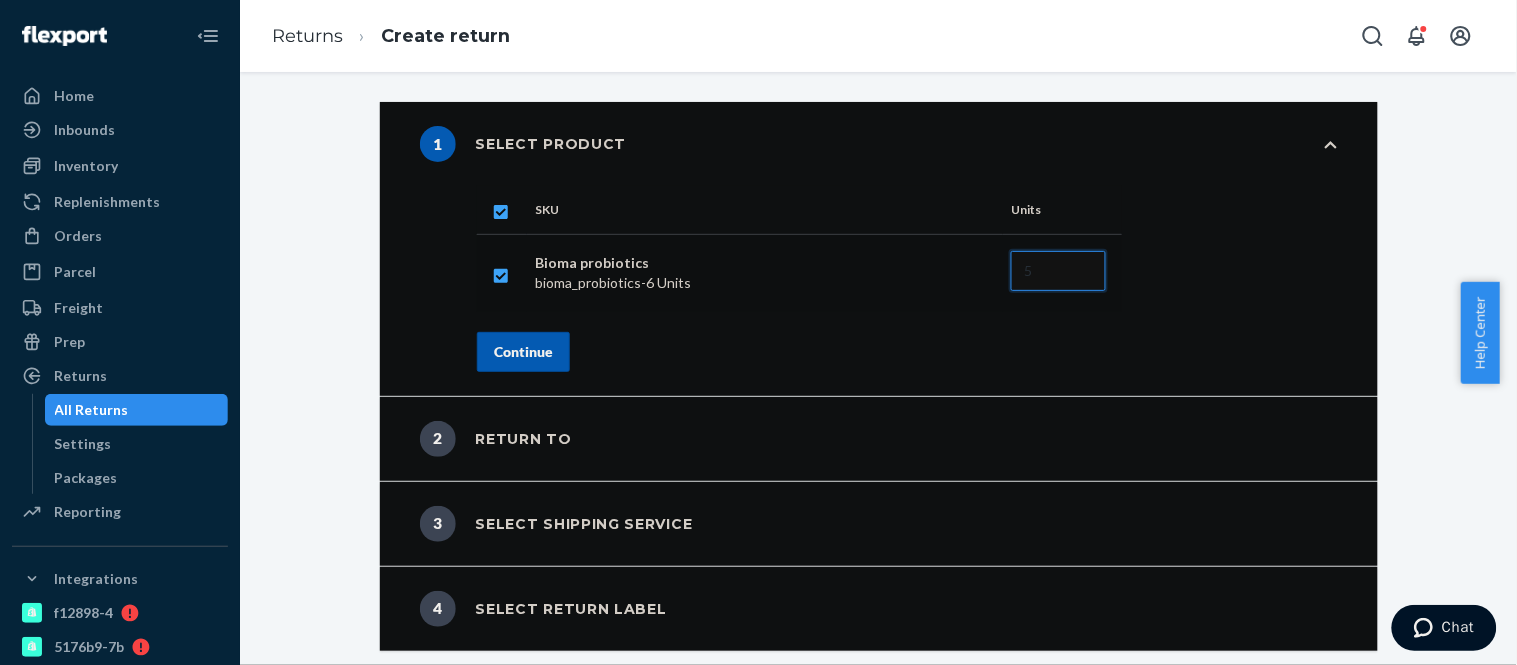 type on "5" 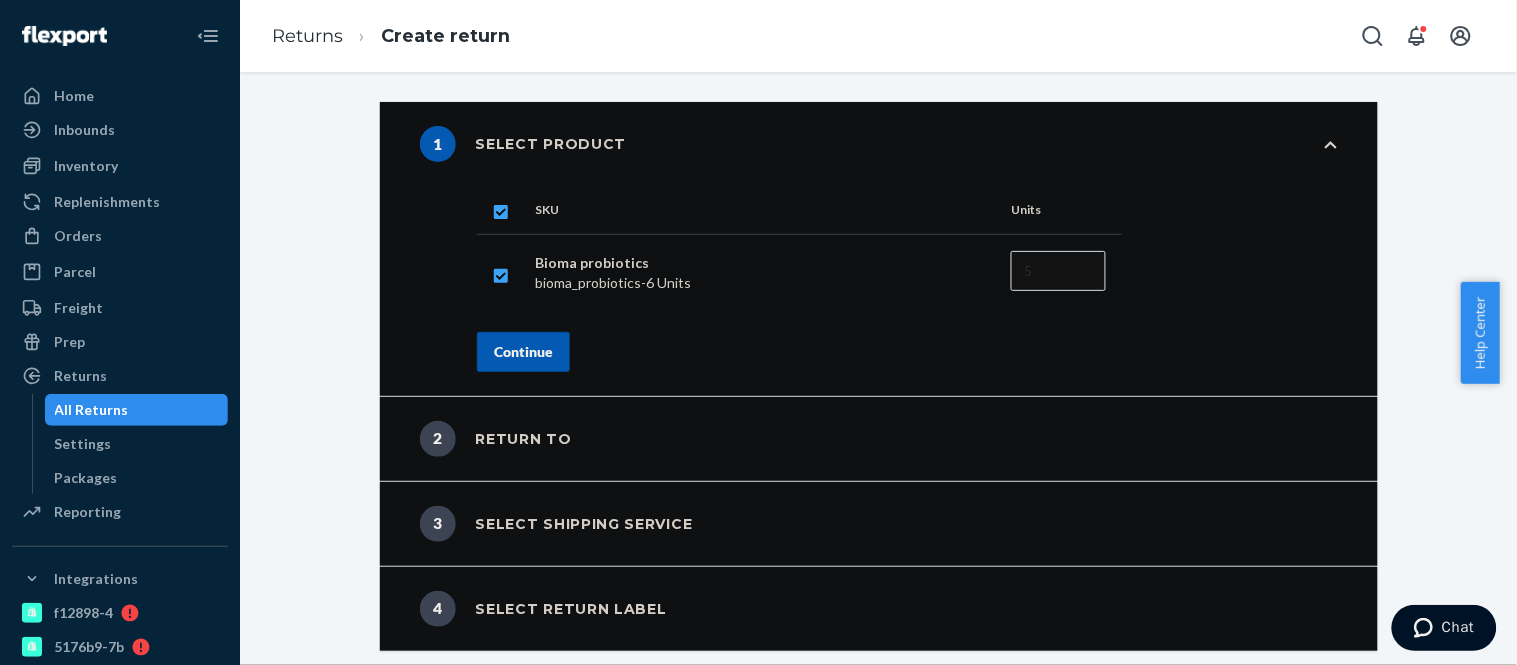 click on "Continue" at bounding box center (523, 352) 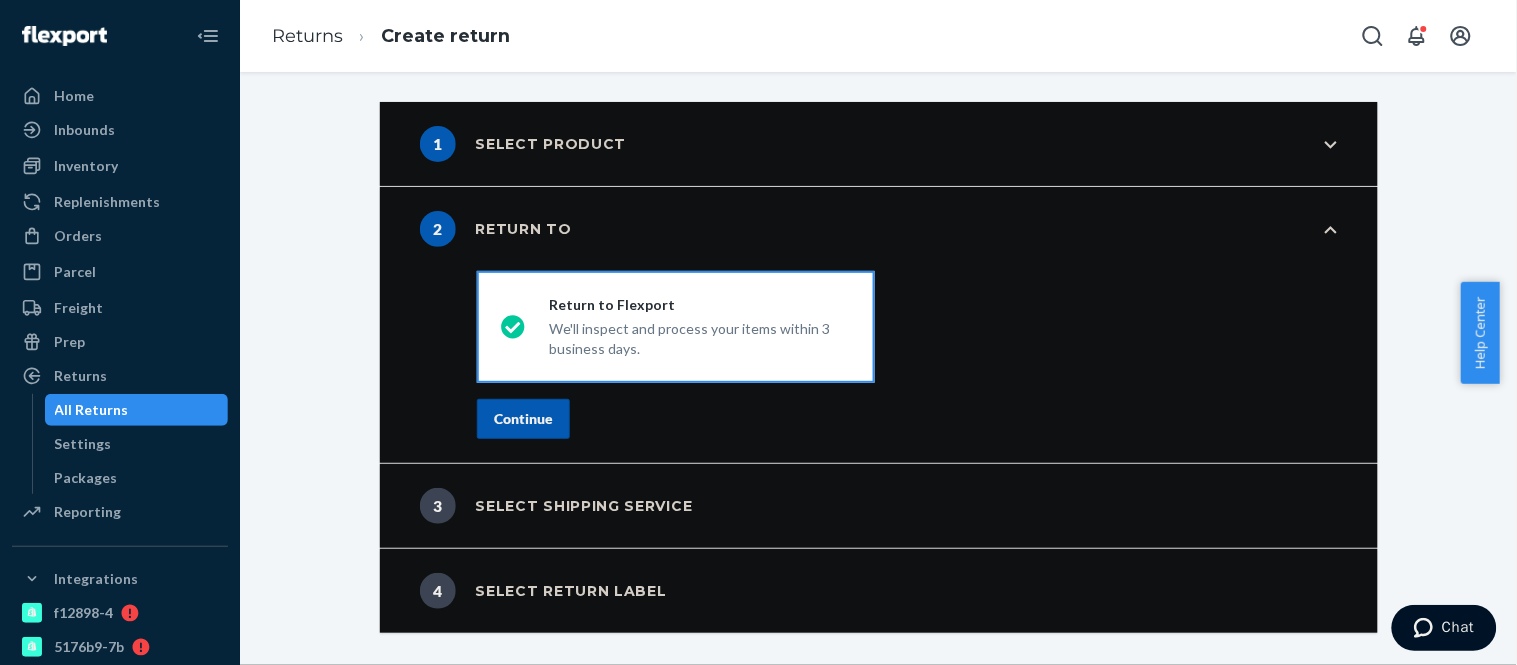 click on "Continue" at bounding box center [523, 419] 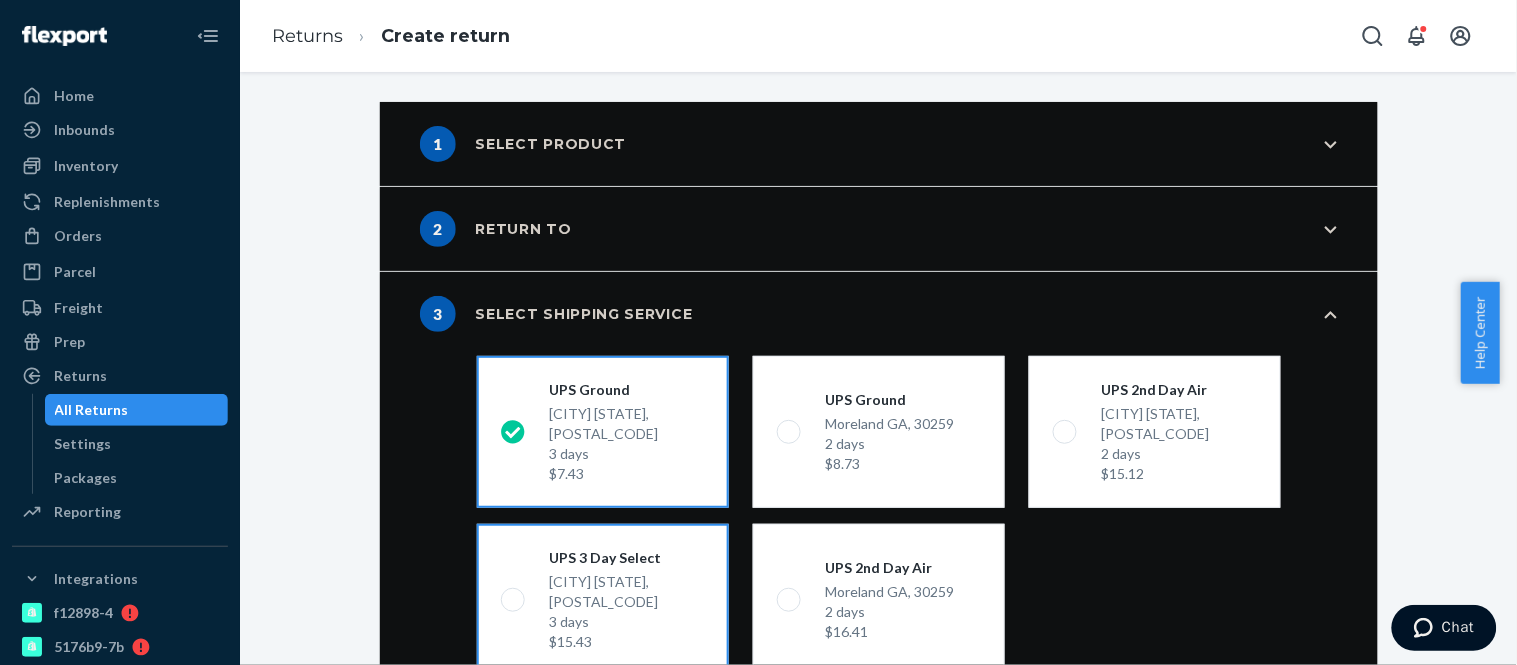 scroll, scrollTop: 135, scrollLeft: 0, axis: vertical 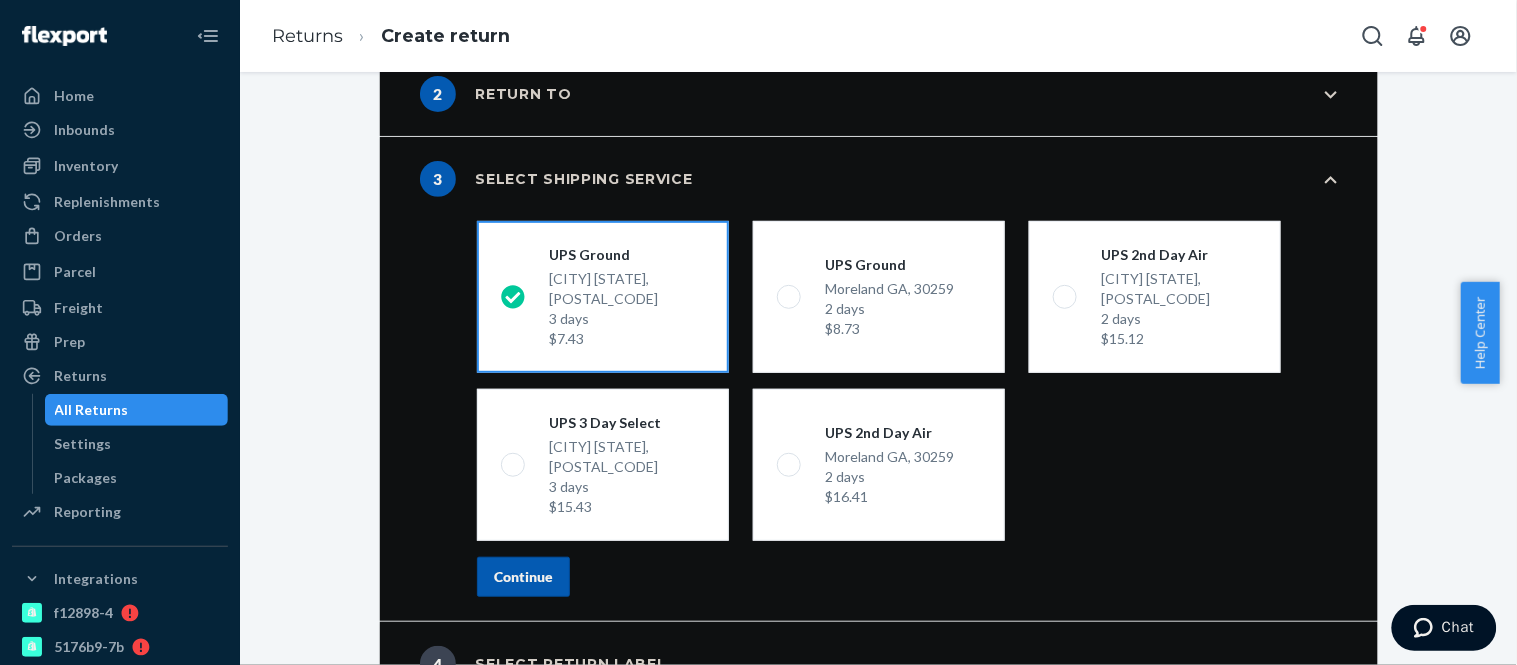 click on "Continue" at bounding box center (523, 577) 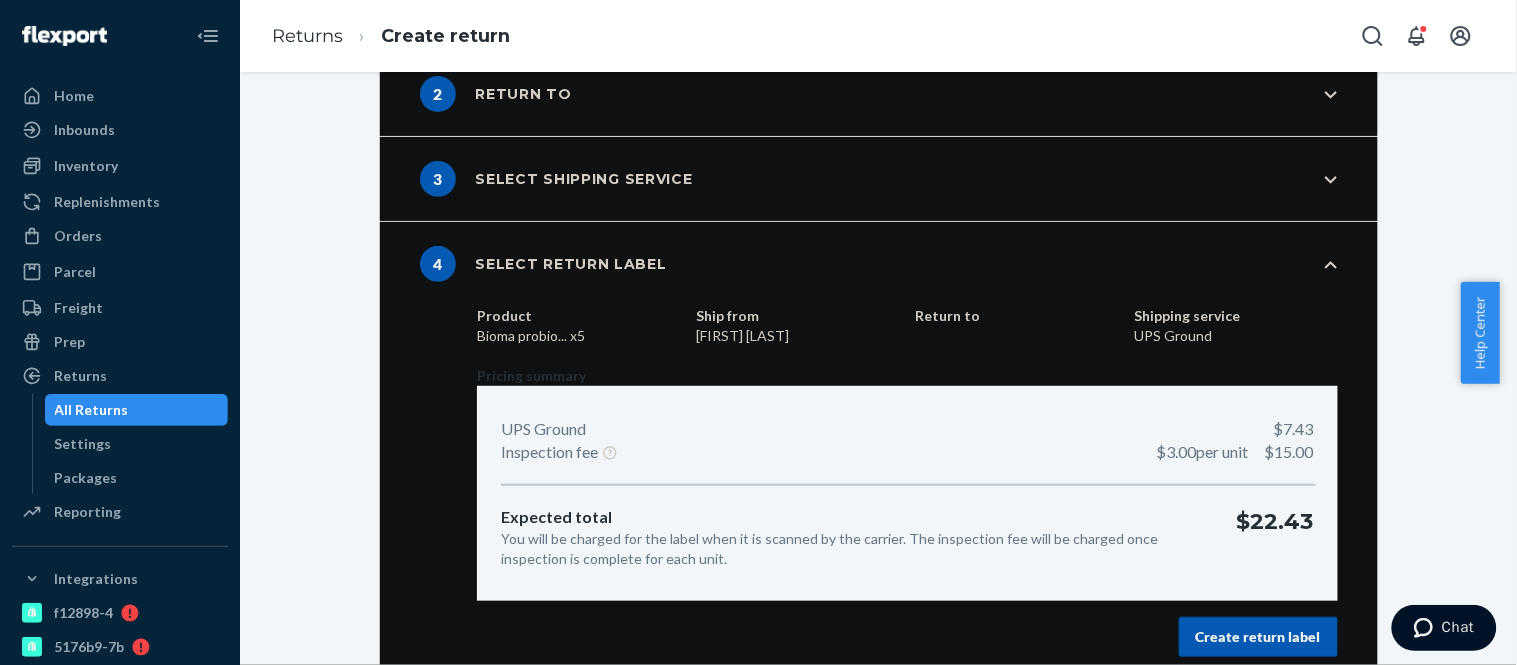 scroll, scrollTop: 150, scrollLeft: 0, axis: vertical 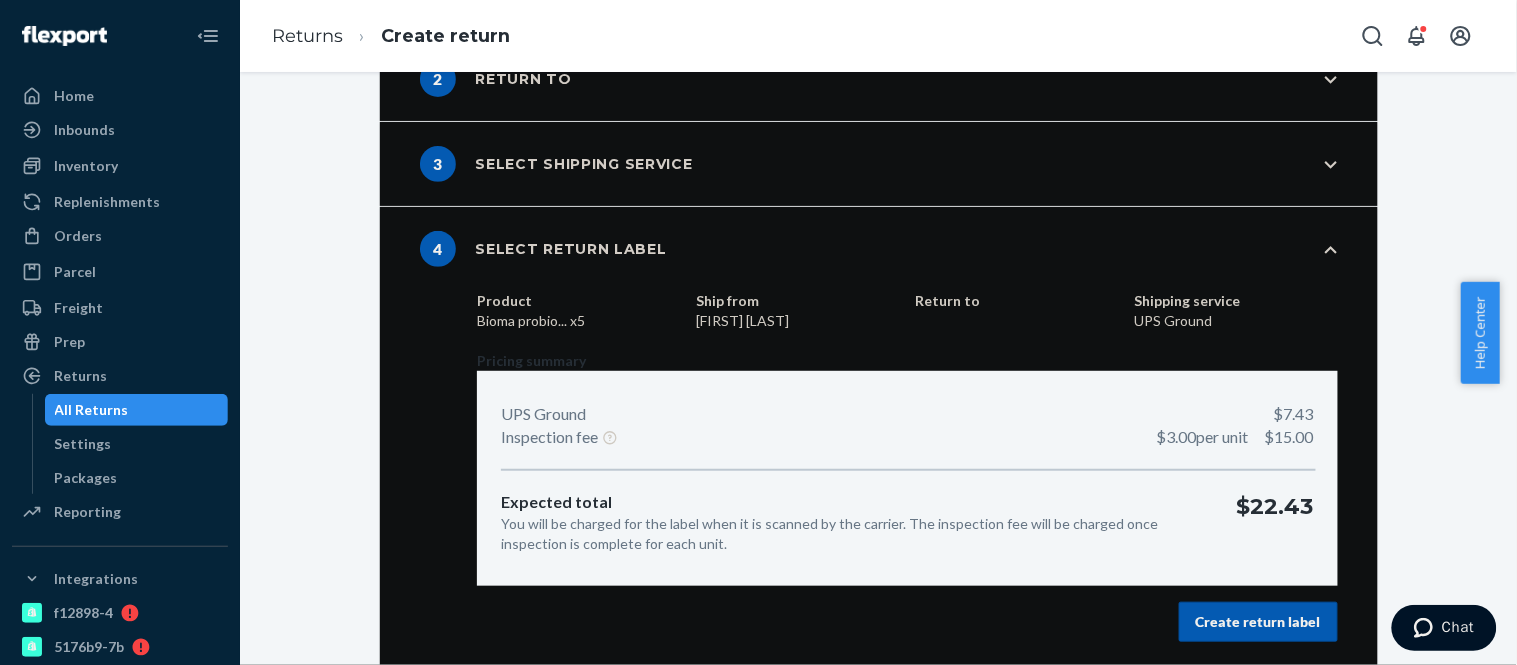drag, startPoint x: 1195, startPoint y: 623, endPoint x: 1177, endPoint y: 571, distance: 55.027267 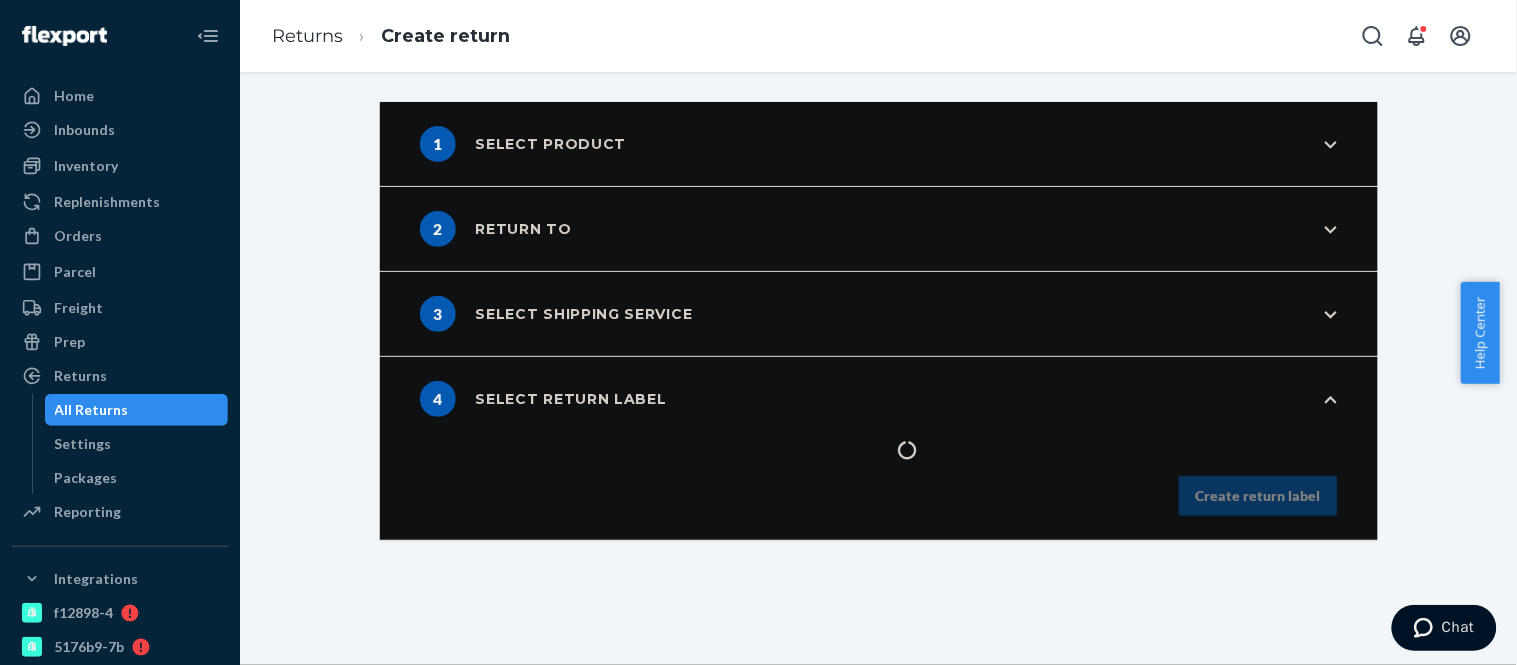 scroll, scrollTop: 0, scrollLeft: 0, axis: both 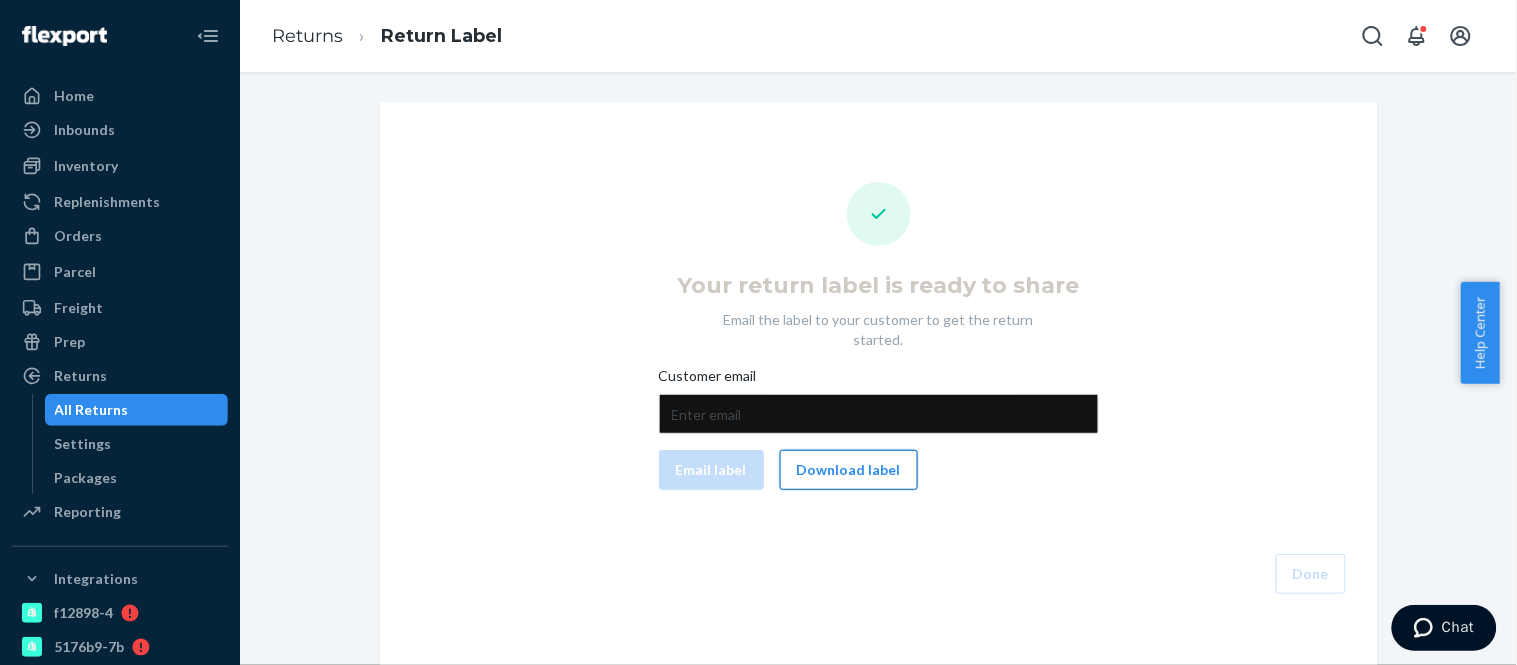click on "Download label" at bounding box center (849, 470) 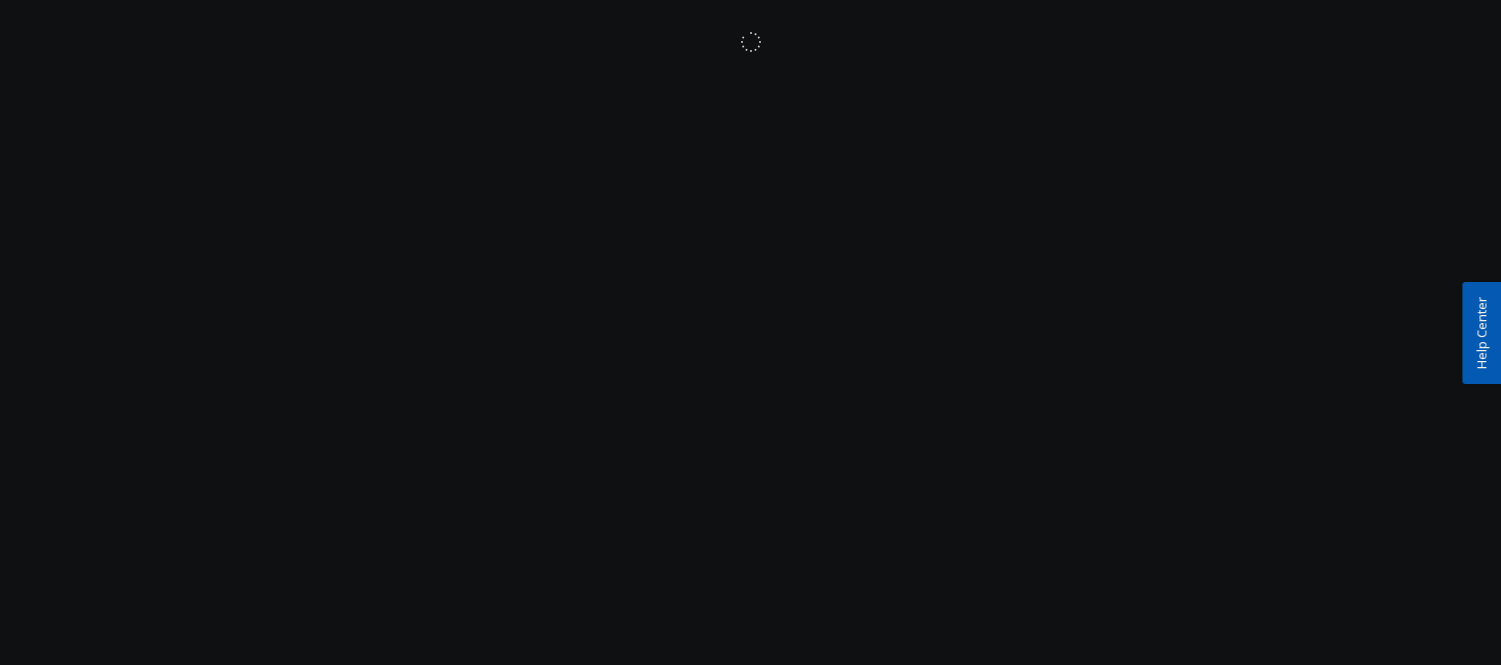scroll, scrollTop: 0, scrollLeft: 0, axis: both 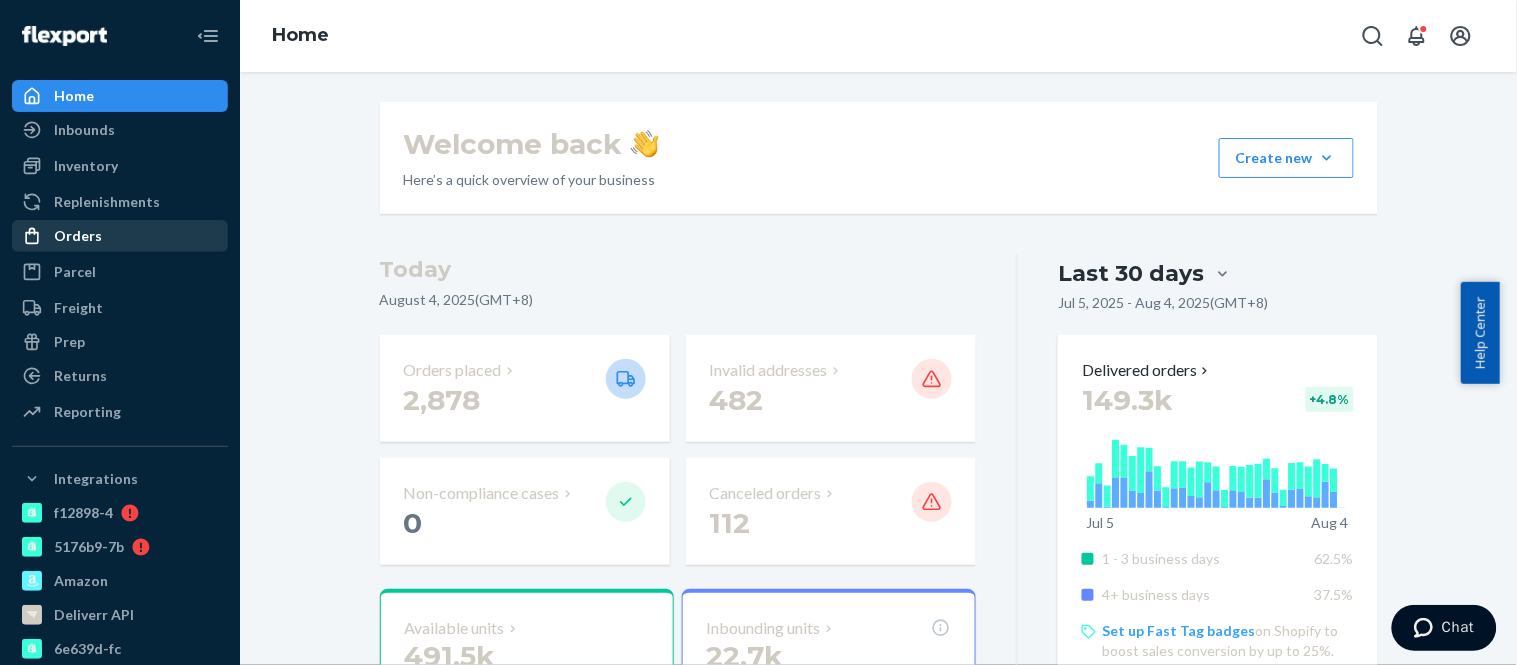 click on "Orders" at bounding box center (120, 236) 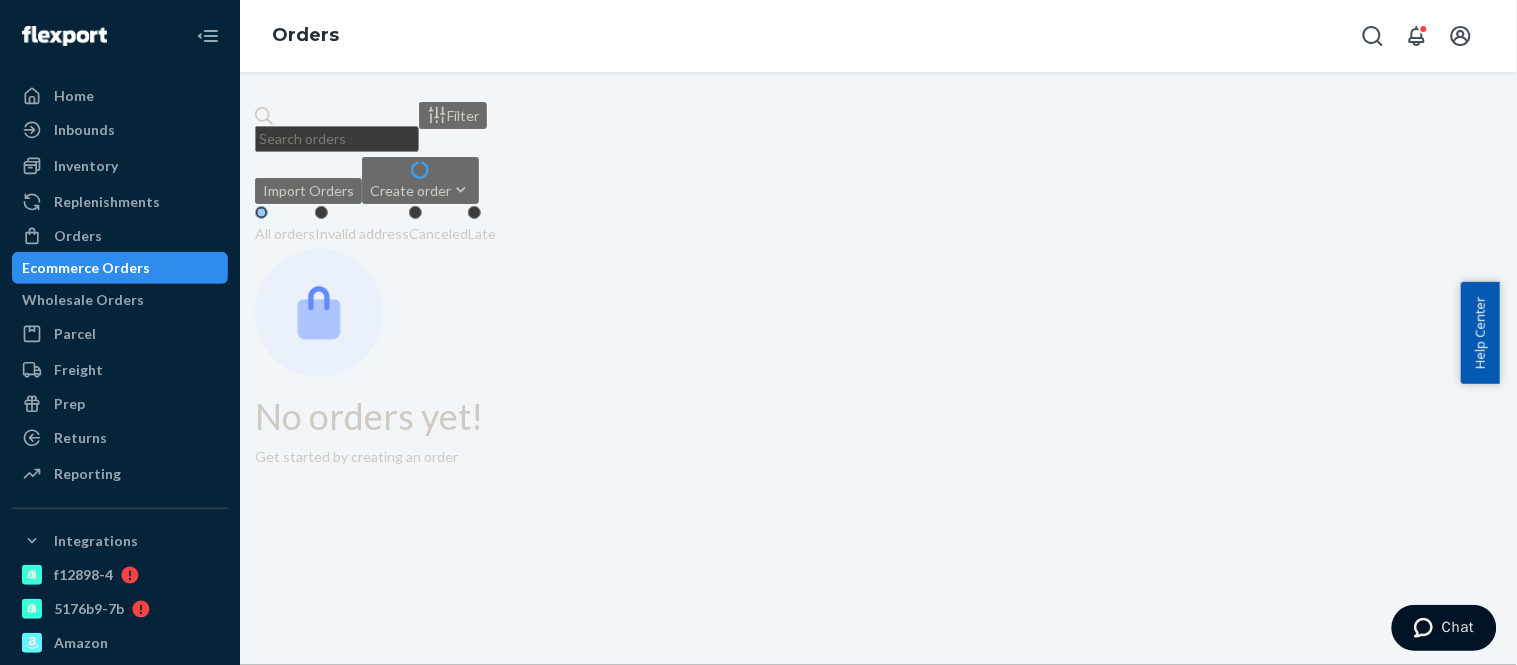 click at bounding box center [337, 139] 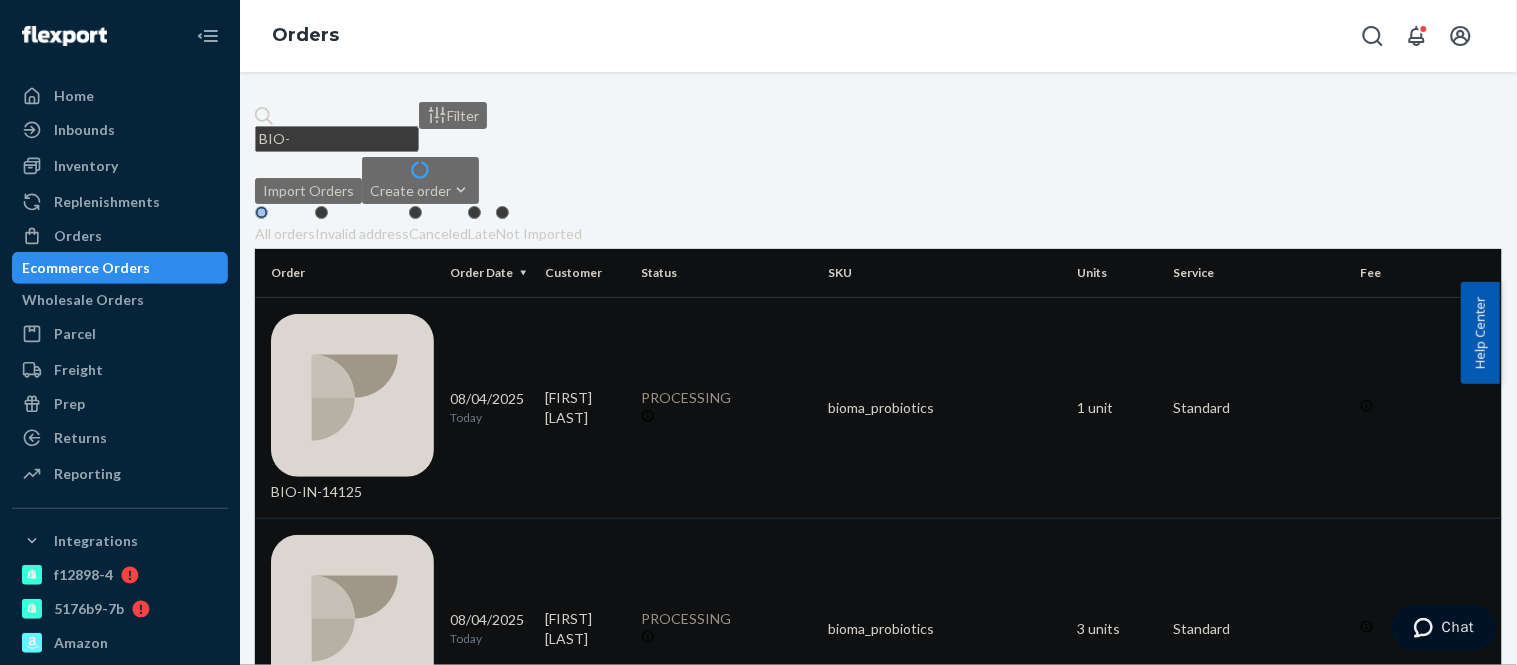 paste on "[ID]" 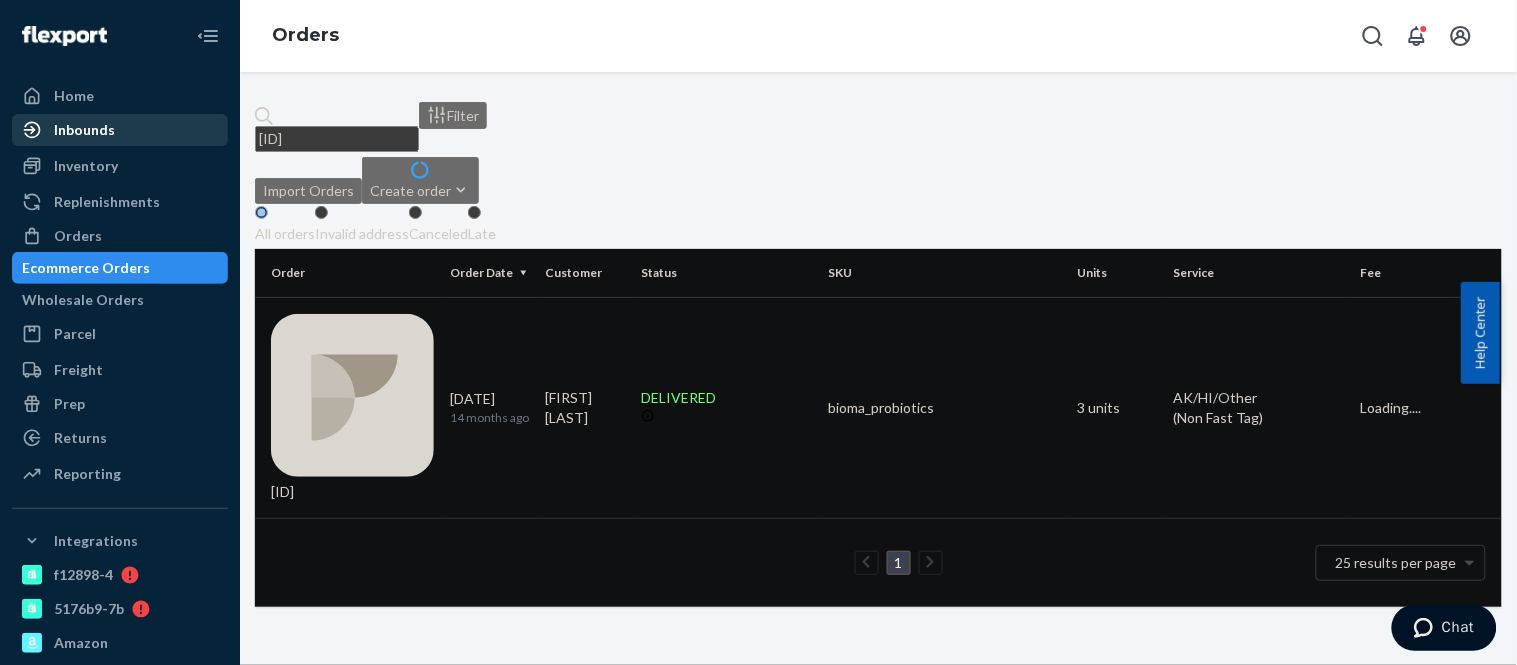 drag, startPoint x: 314, startPoint y: 115, endPoint x: 180, endPoint y: 116, distance: 134.00374 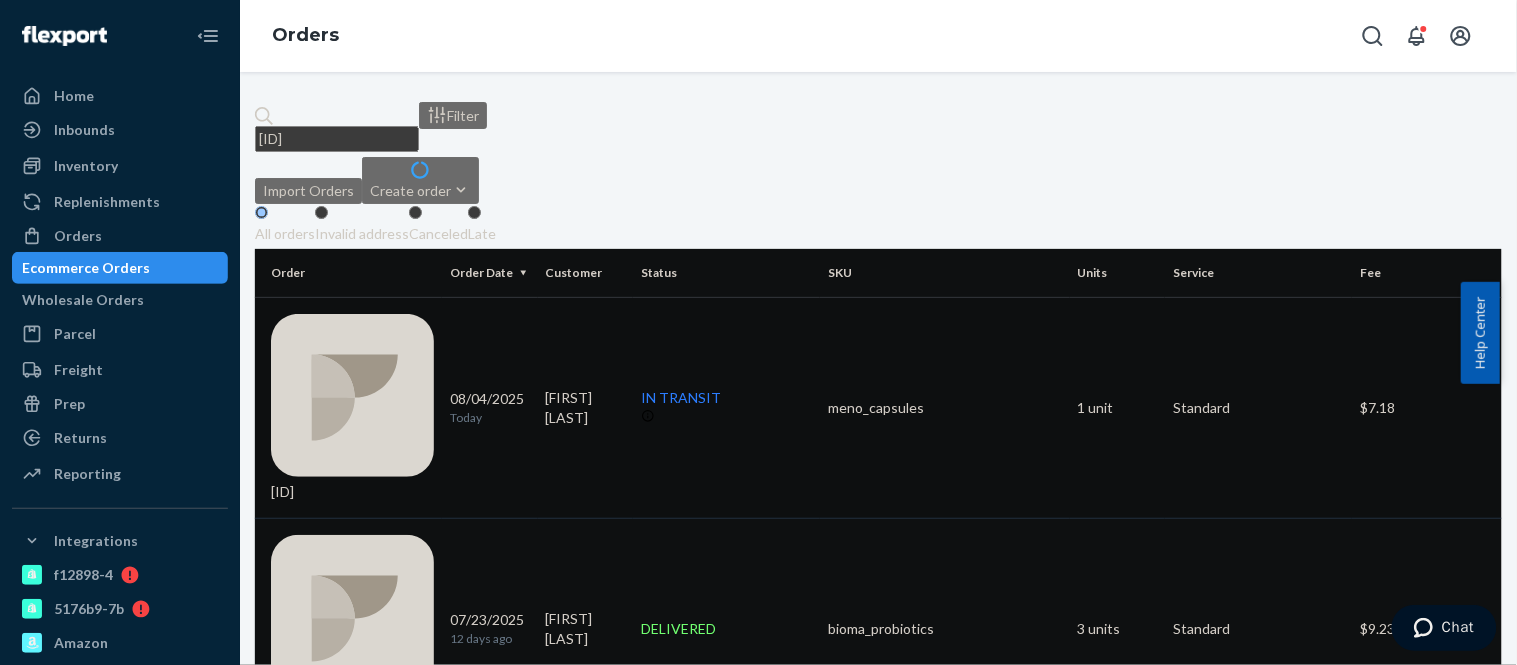 type on "[ID]" 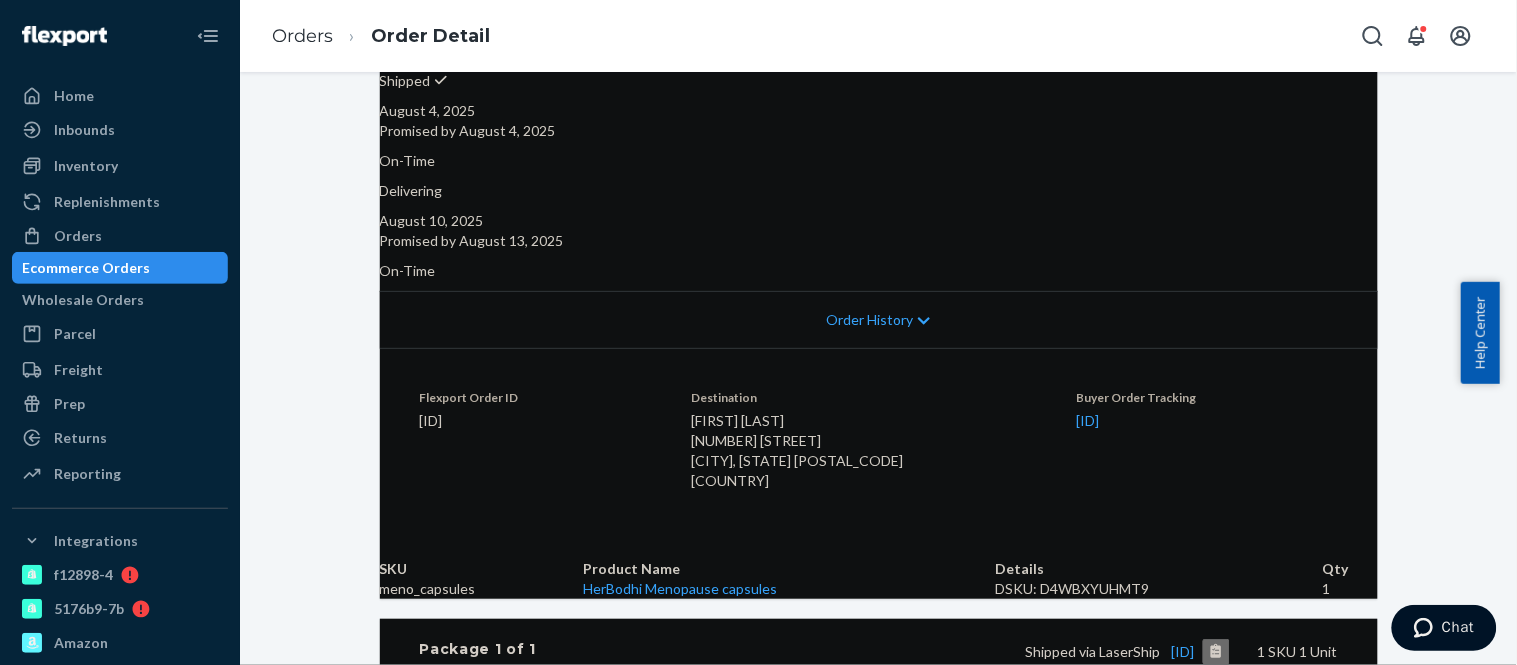 scroll, scrollTop: 444, scrollLeft: 0, axis: vertical 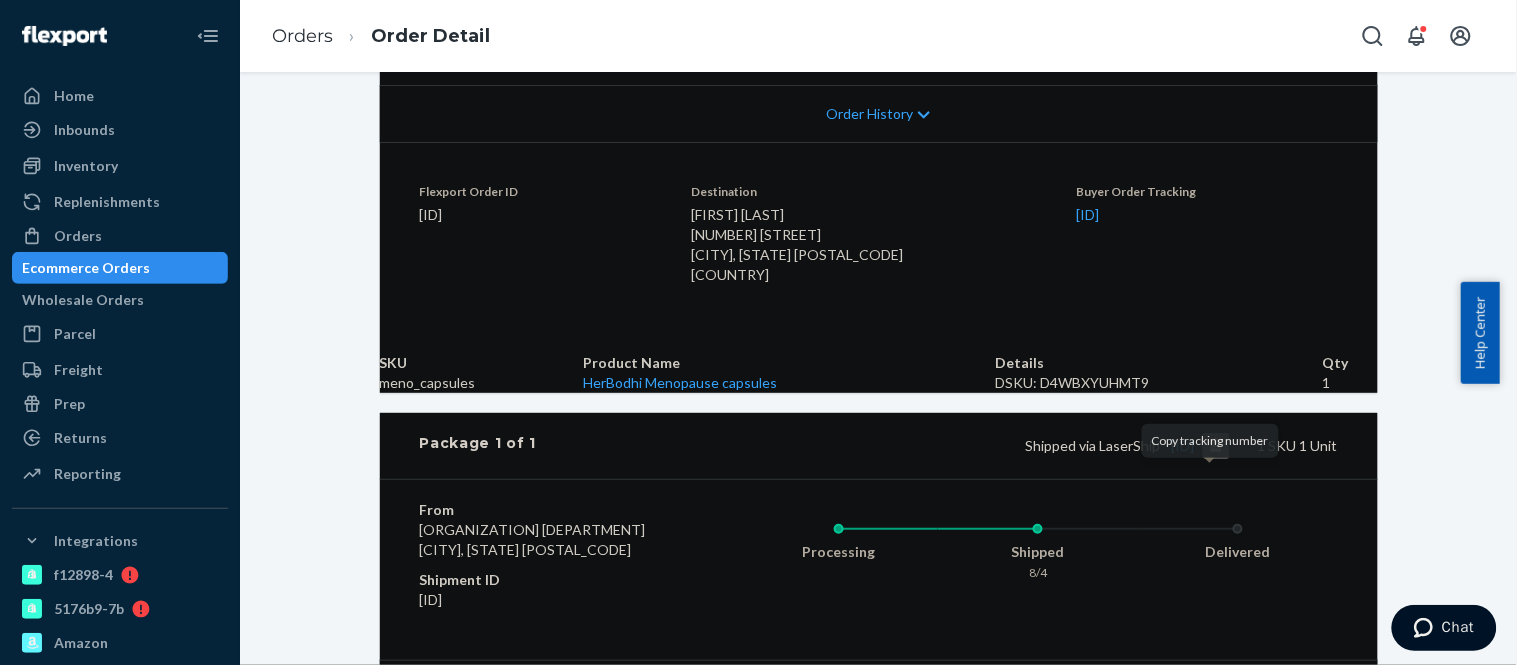 click at bounding box center (1216, 446) 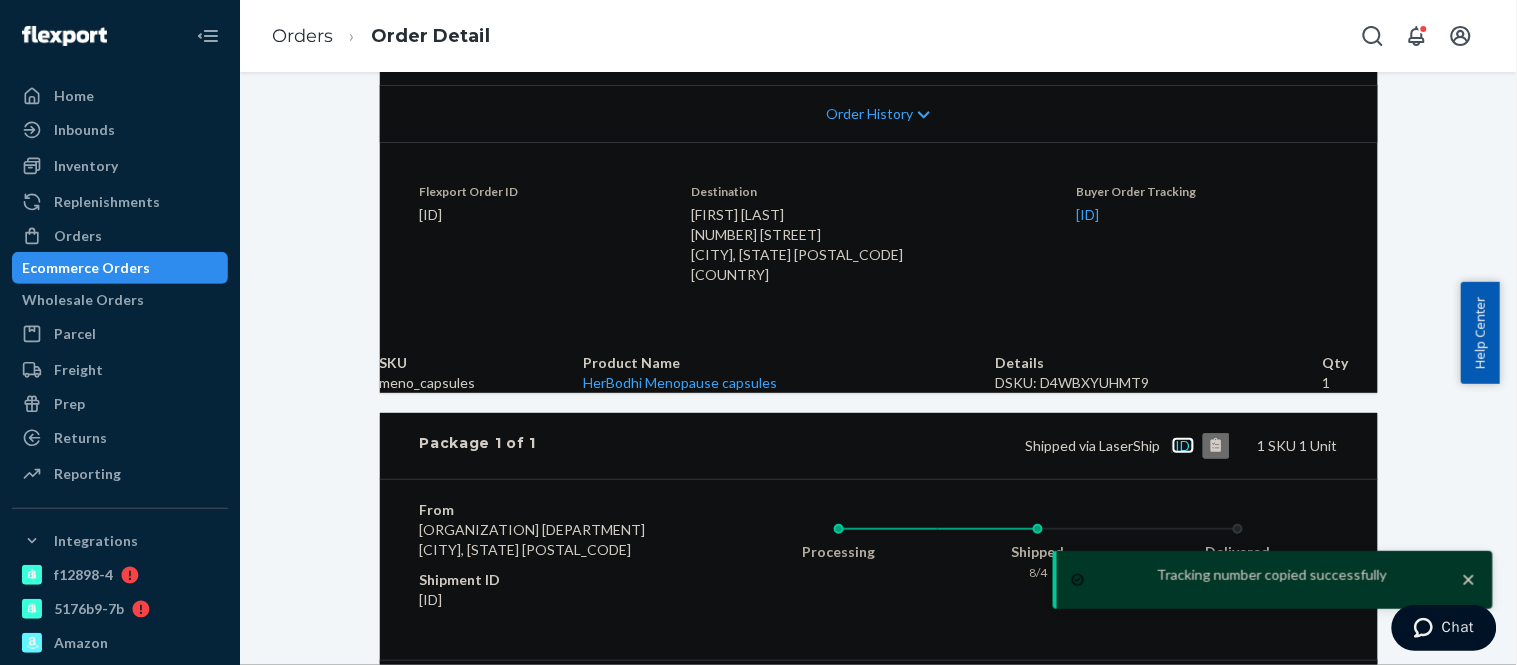 click on "[ID]" at bounding box center (1183, 445) 